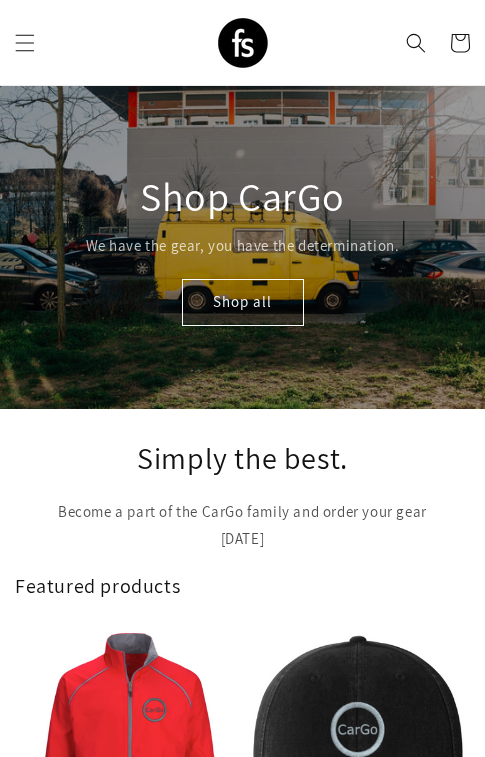 scroll, scrollTop: 0, scrollLeft: 0, axis: both 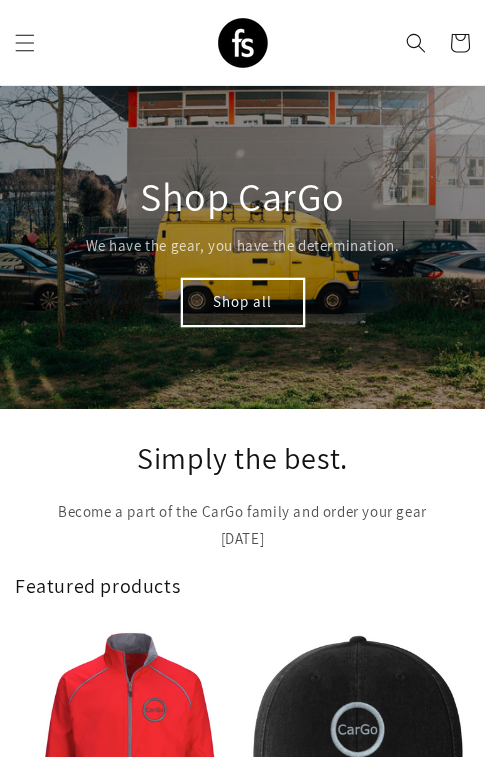 click on "Shop all" at bounding box center [243, 302] 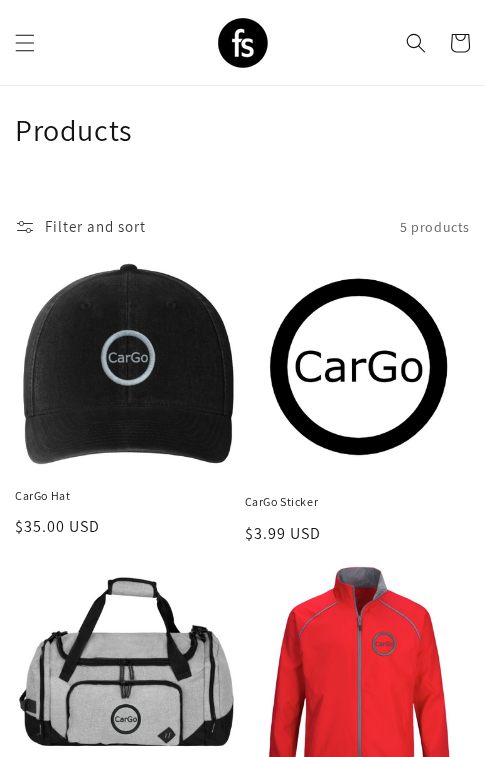 scroll, scrollTop: 29, scrollLeft: 0, axis: vertical 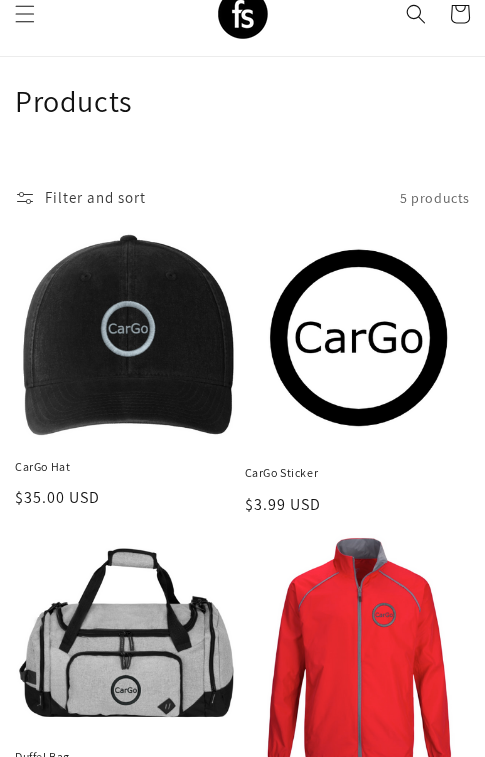 click on "CarGo Sticker" at bounding box center (358, 473) 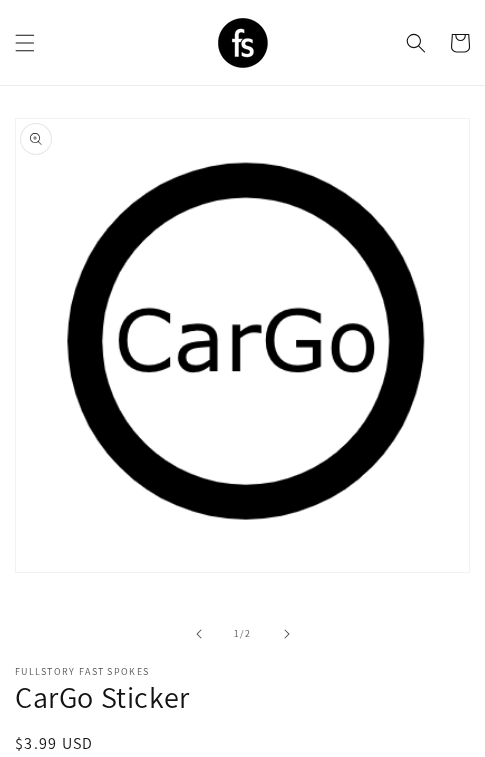 scroll, scrollTop: 163, scrollLeft: 0, axis: vertical 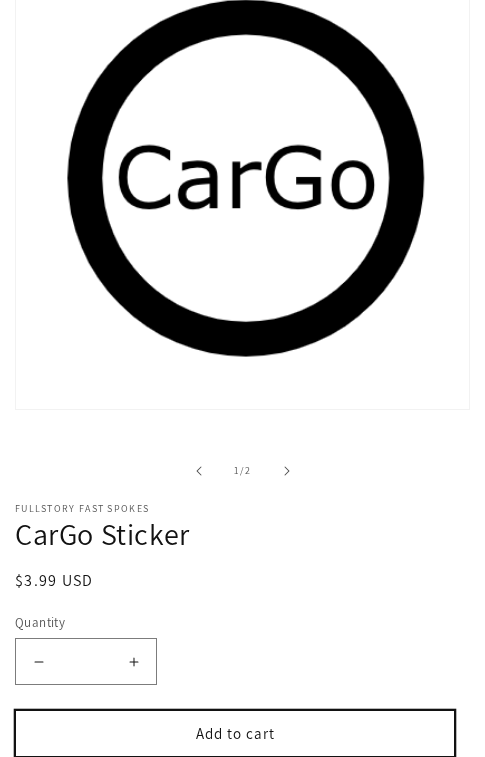 click on "Add to cart" at bounding box center (235, 733) 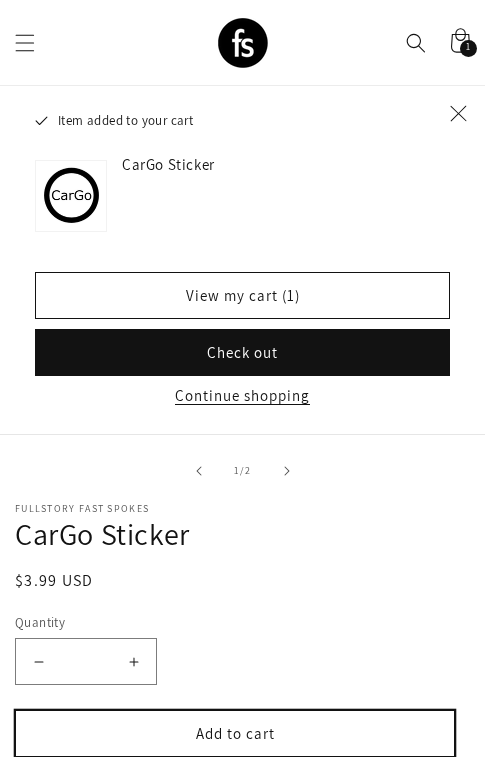 click on "Add to cart" at bounding box center (235, 733) 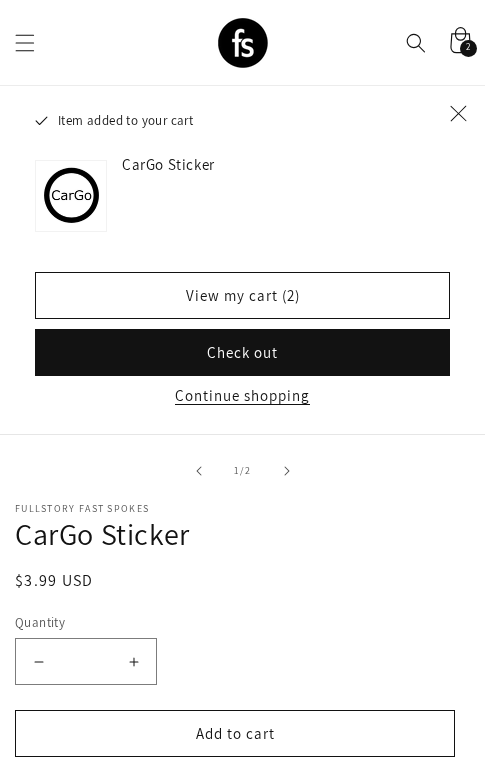 click 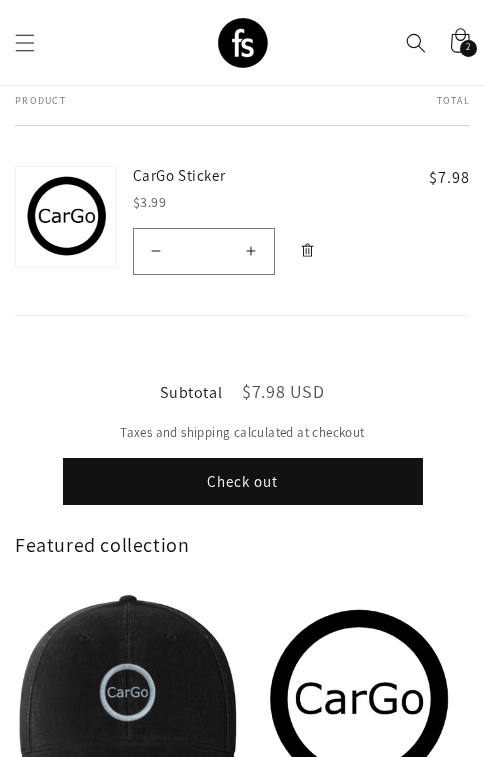 scroll, scrollTop: 0, scrollLeft: 0, axis: both 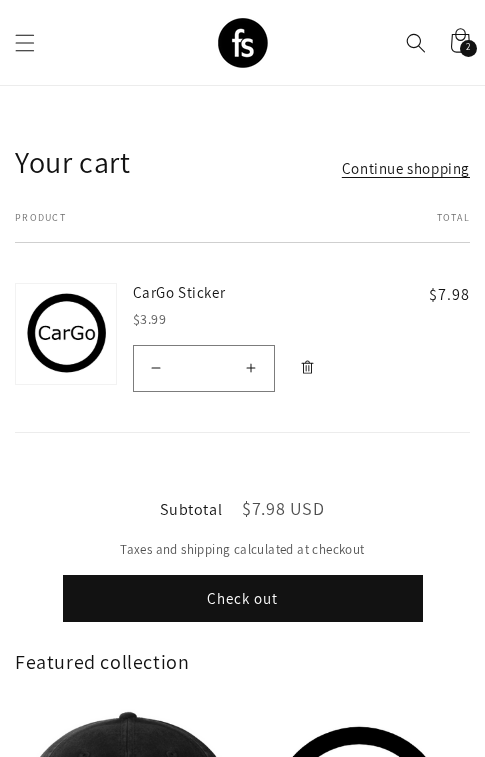 click on "Increase quantity for CarGo Sticker" at bounding box center [251, 368] 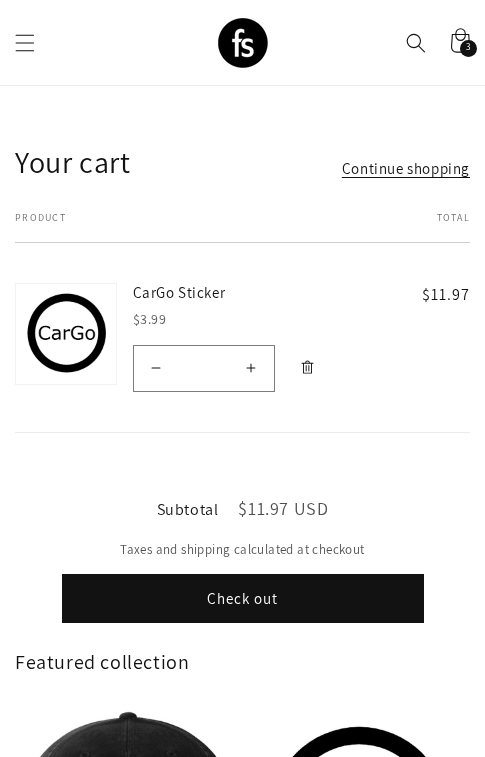 click on "Check out" at bounding box center (243, 598) 